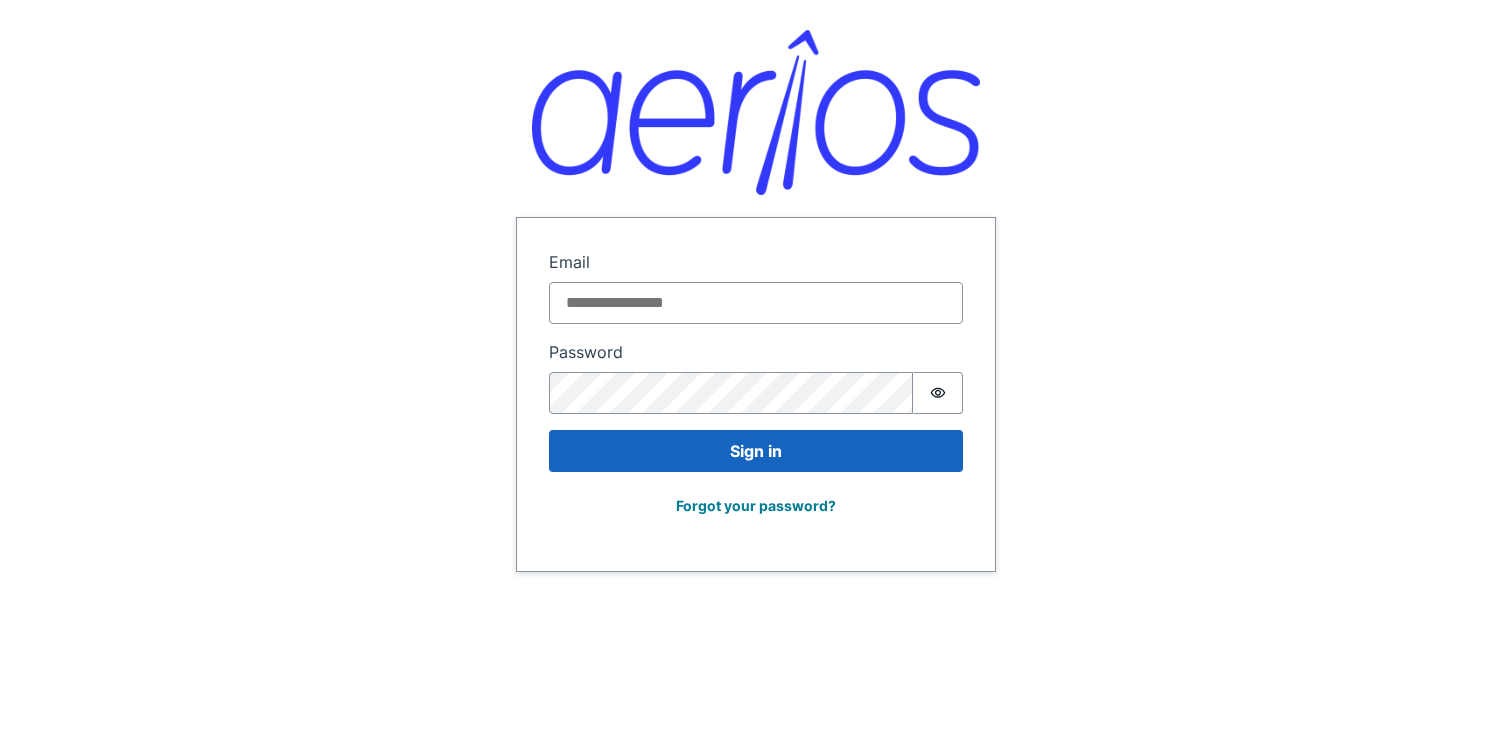 scroll, scrollTop: 0, scrollLeft: 0, axis: both 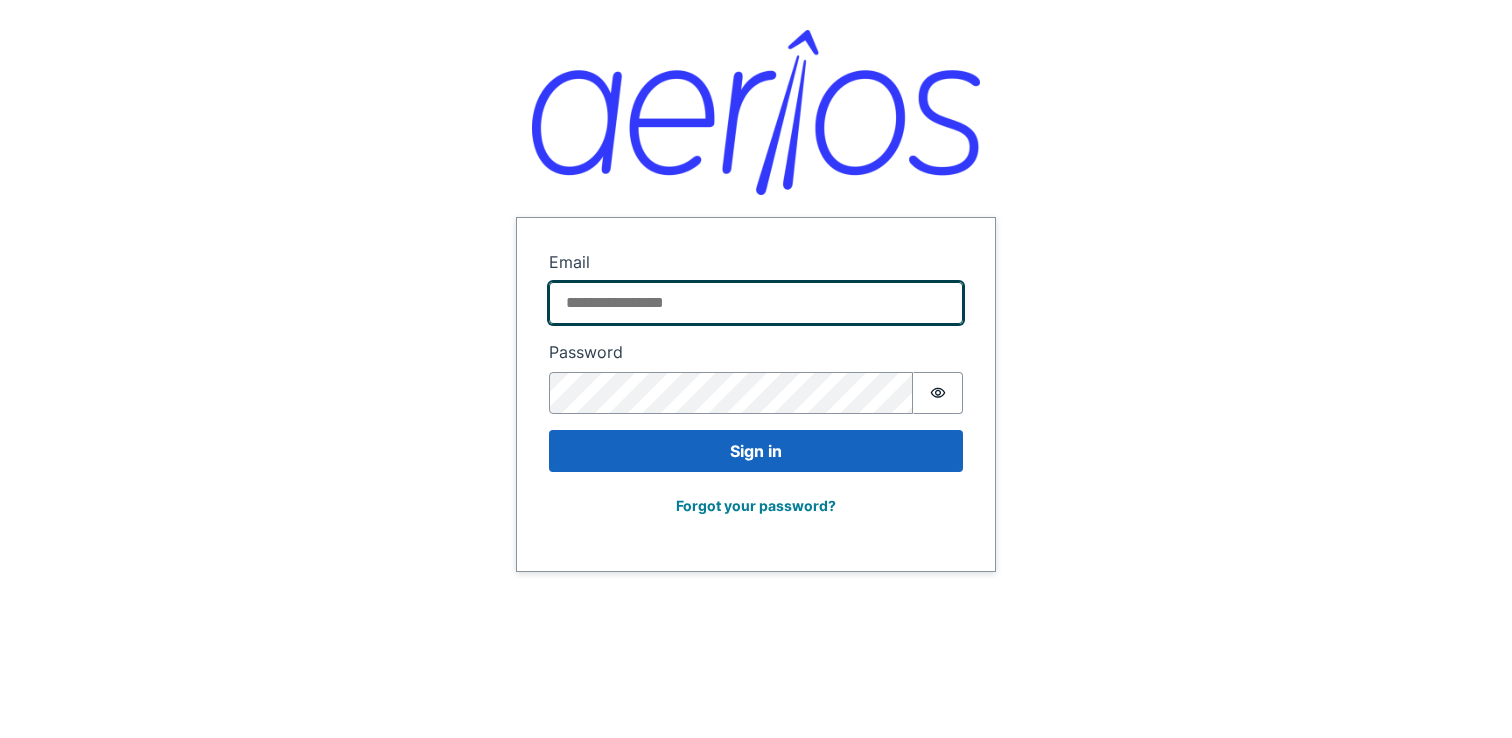 click on "Email" at bounding box center [756, 303] 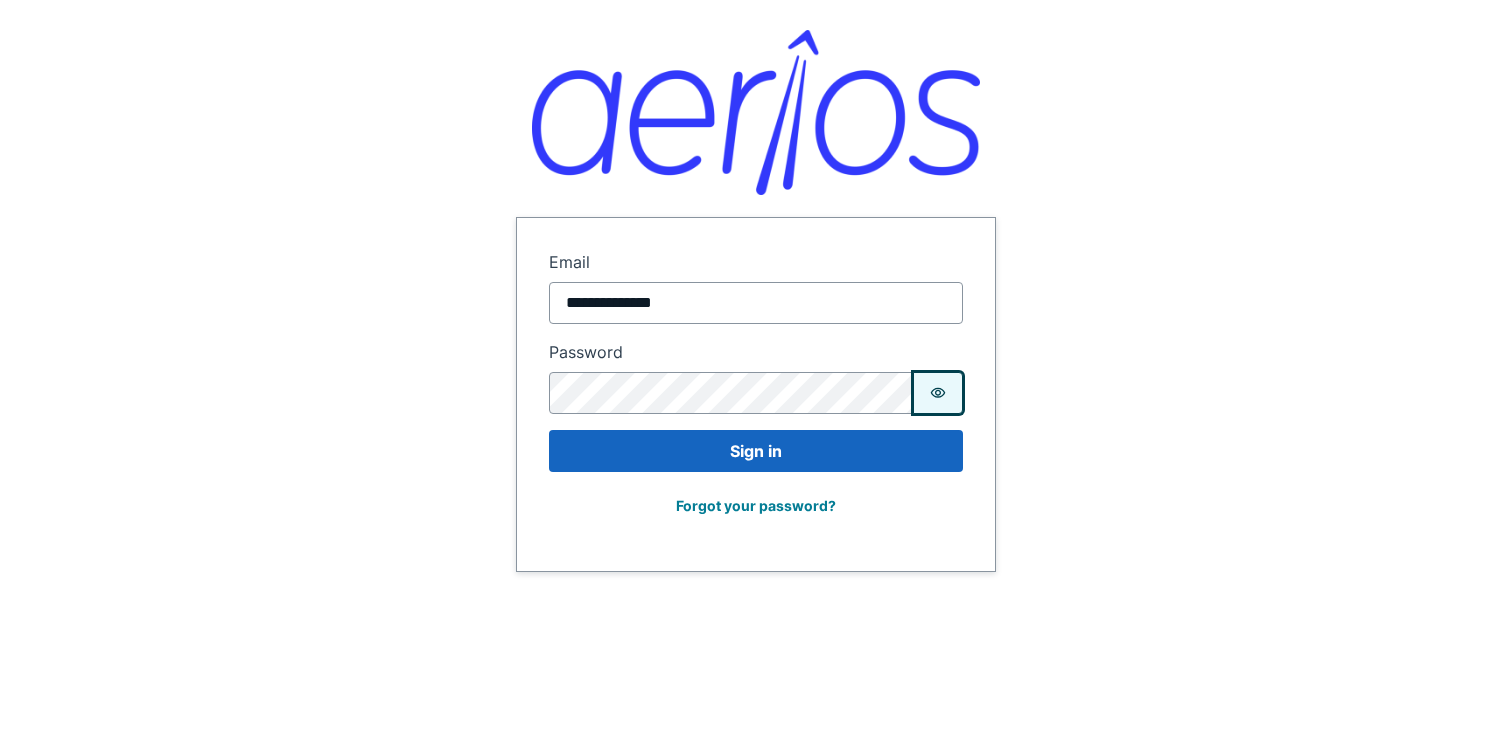 click on "Password is hidden" at bounding box center (938, 393) 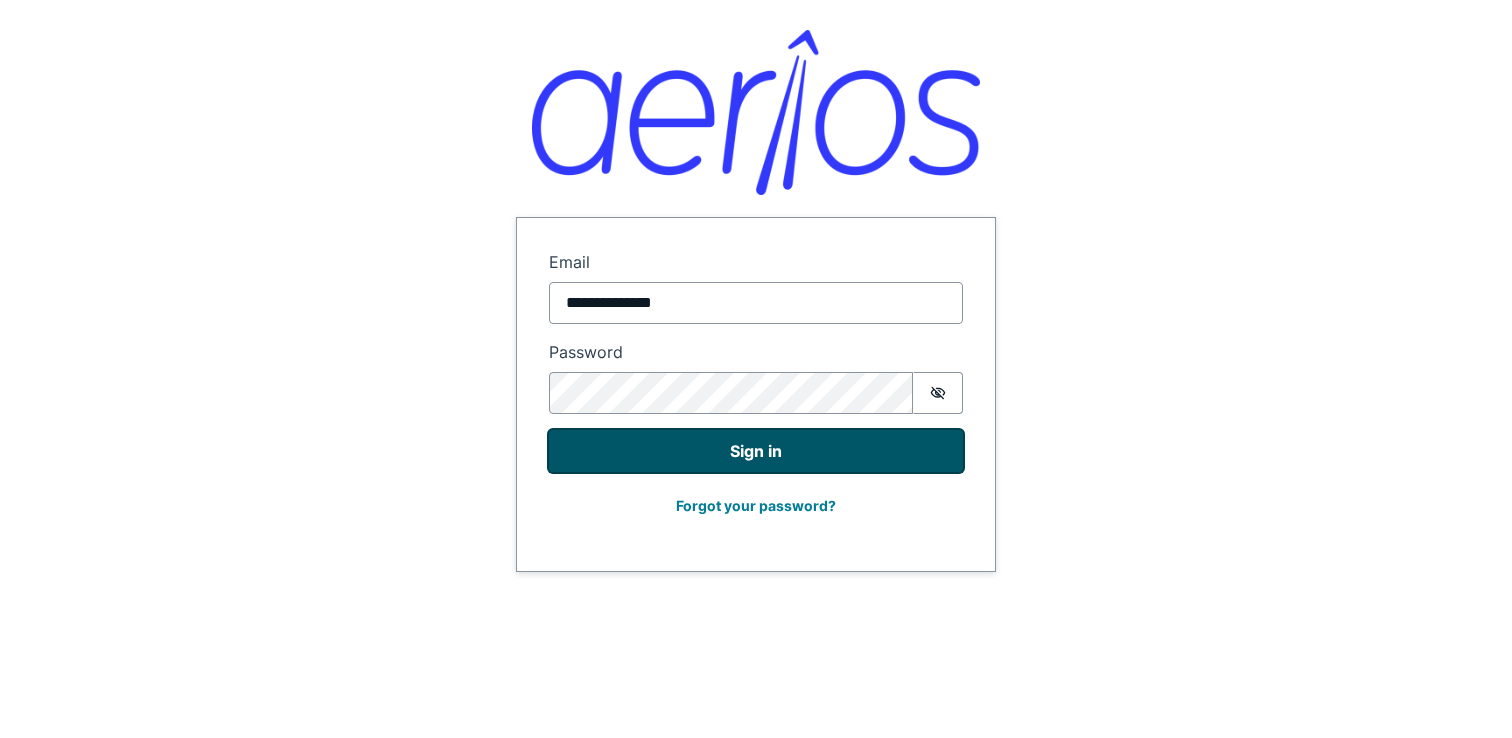 click on "Sign in" at bounding box center [756, 451] 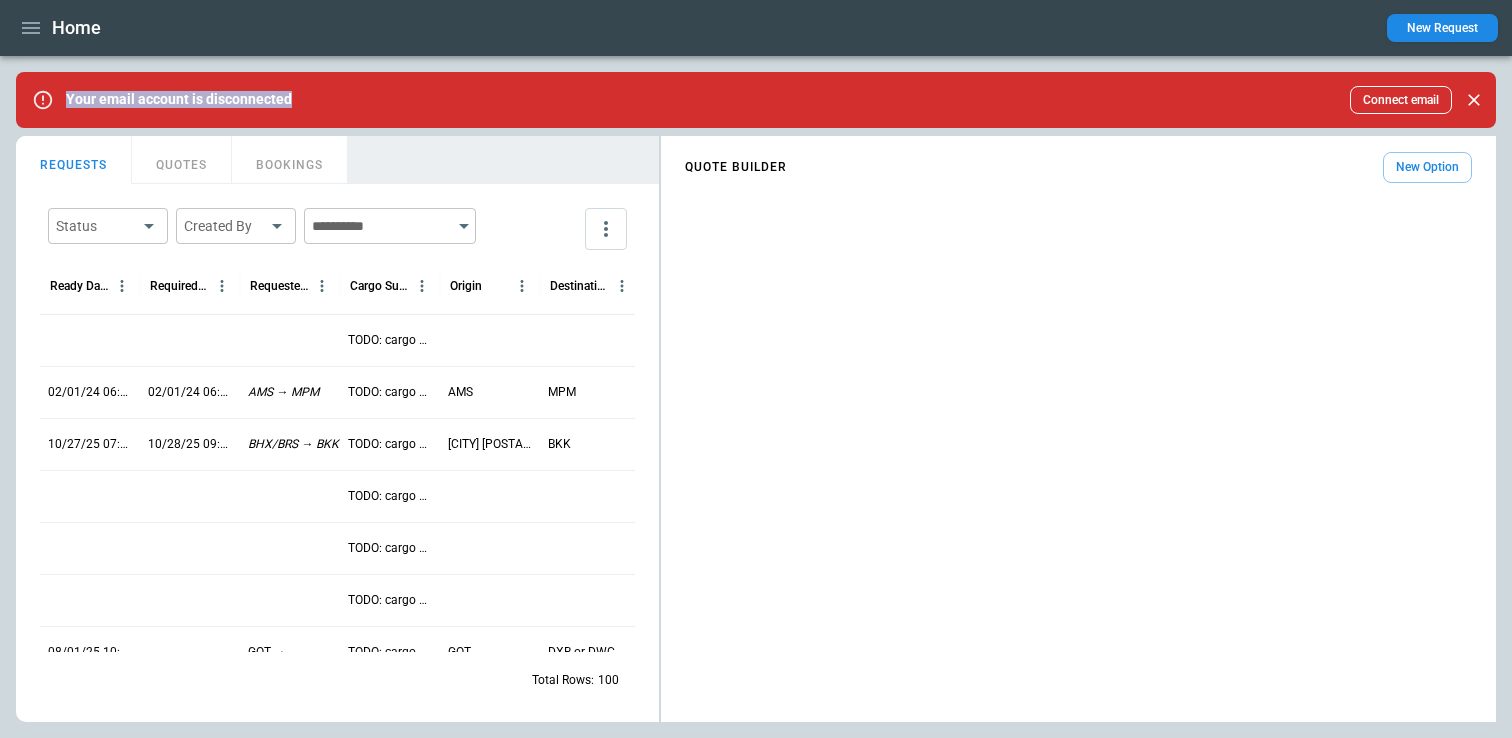 drag, startPoint x: 69, startPoint y: 101, endPoint x: 340, endPoint y: 101, distance: 271 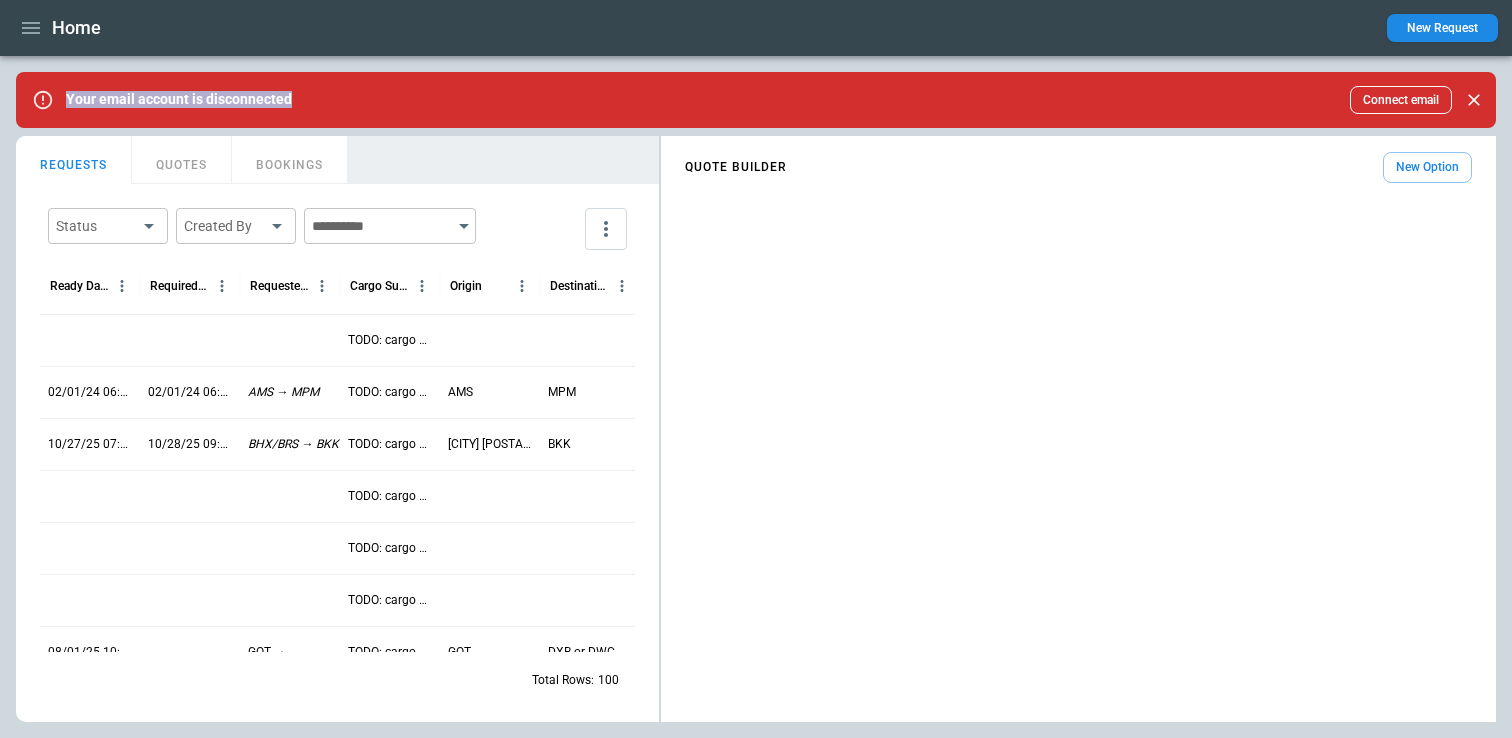 click on "Your email account is disconnected Connect email" at bounding box center (759, 100) 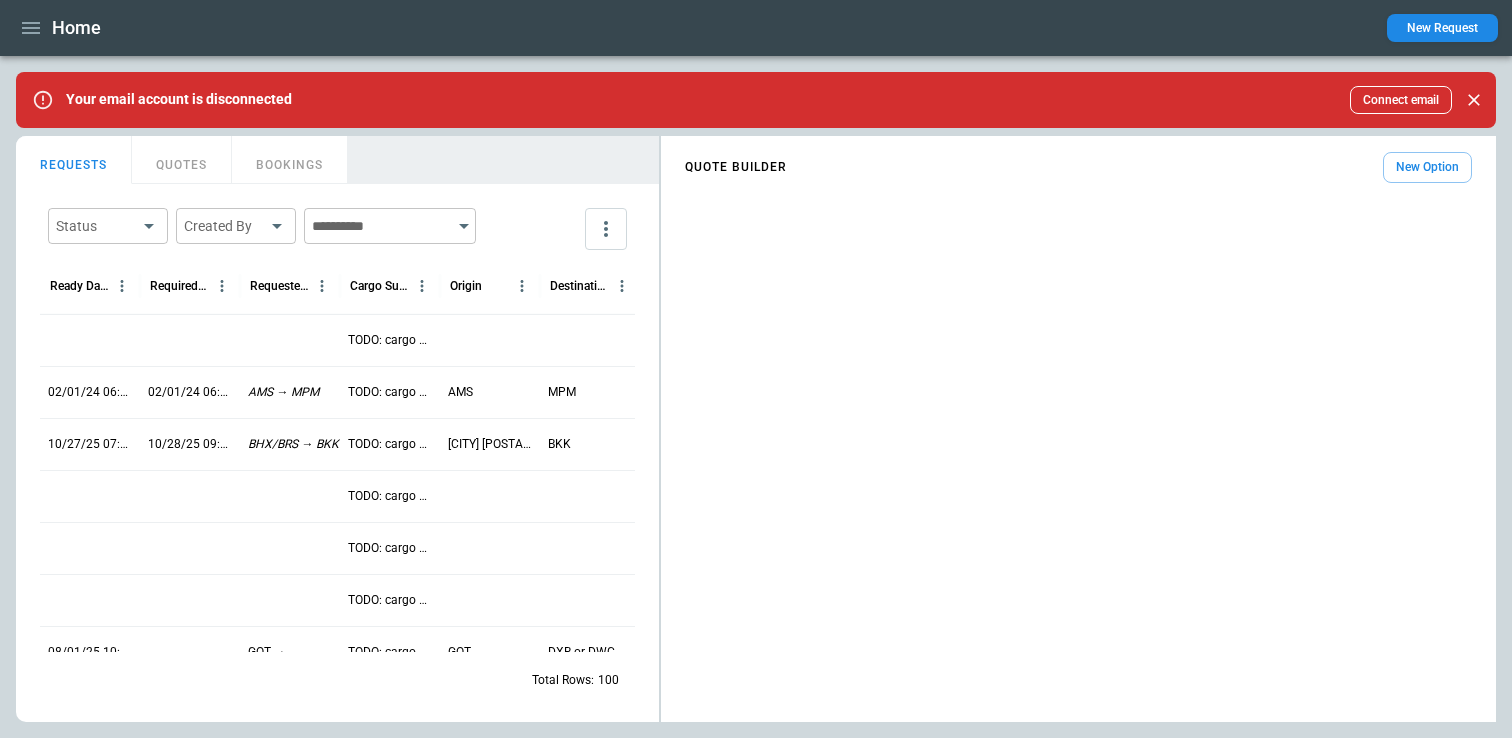 click on "02/01/24 06:00" at bounding box center (90, 392) 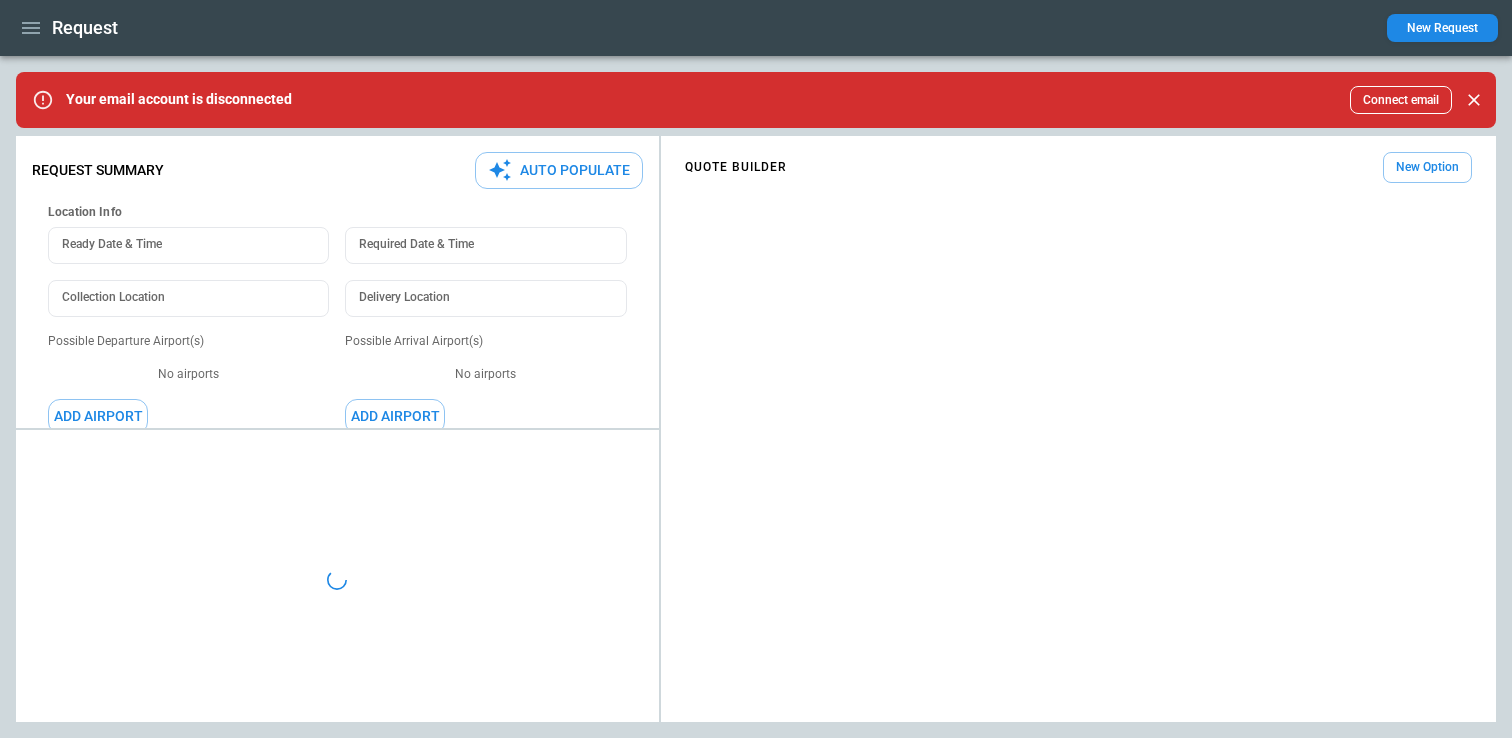 type on "*" 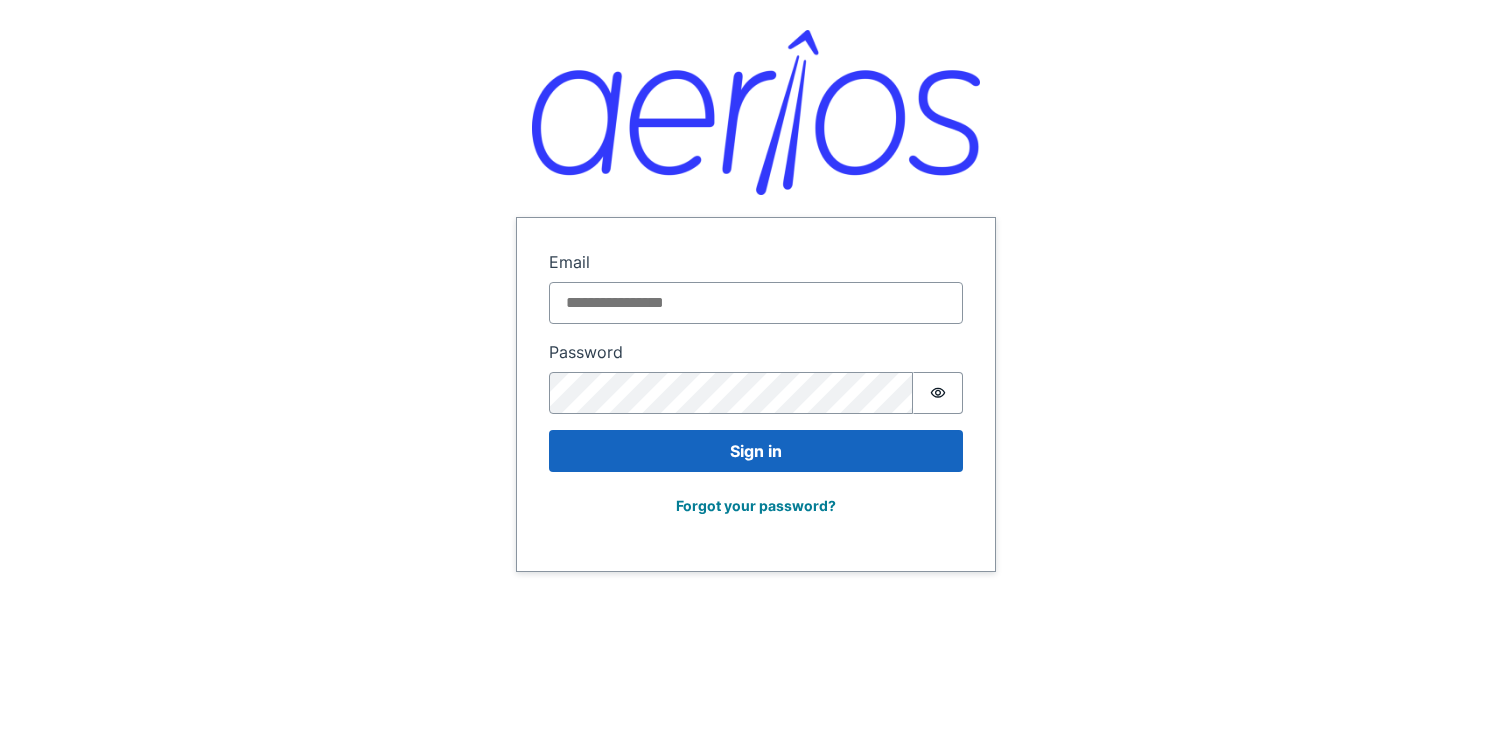 scroll, scrollTop: 0, scrollLeft: 0, axis: both 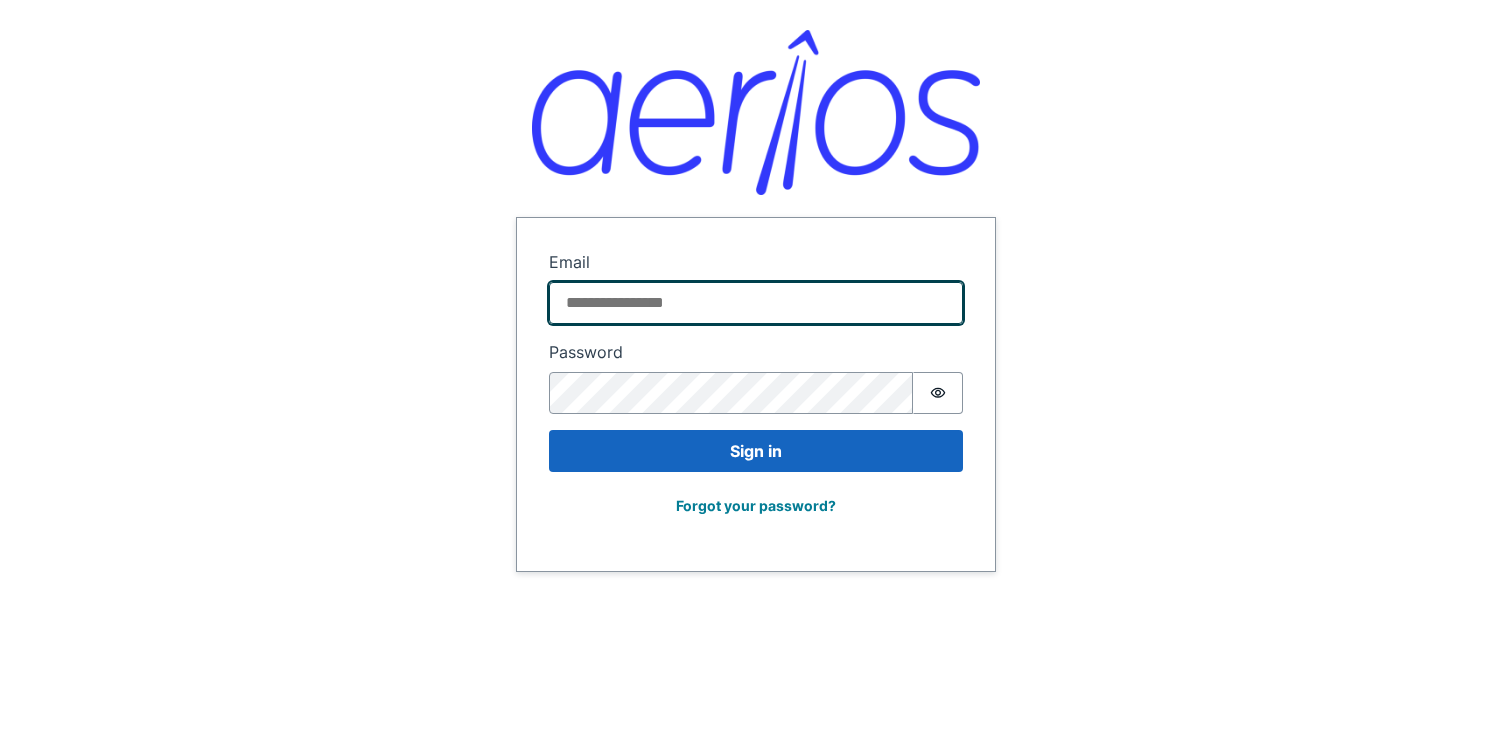 click on "Email" at bounding box center [756, 303] 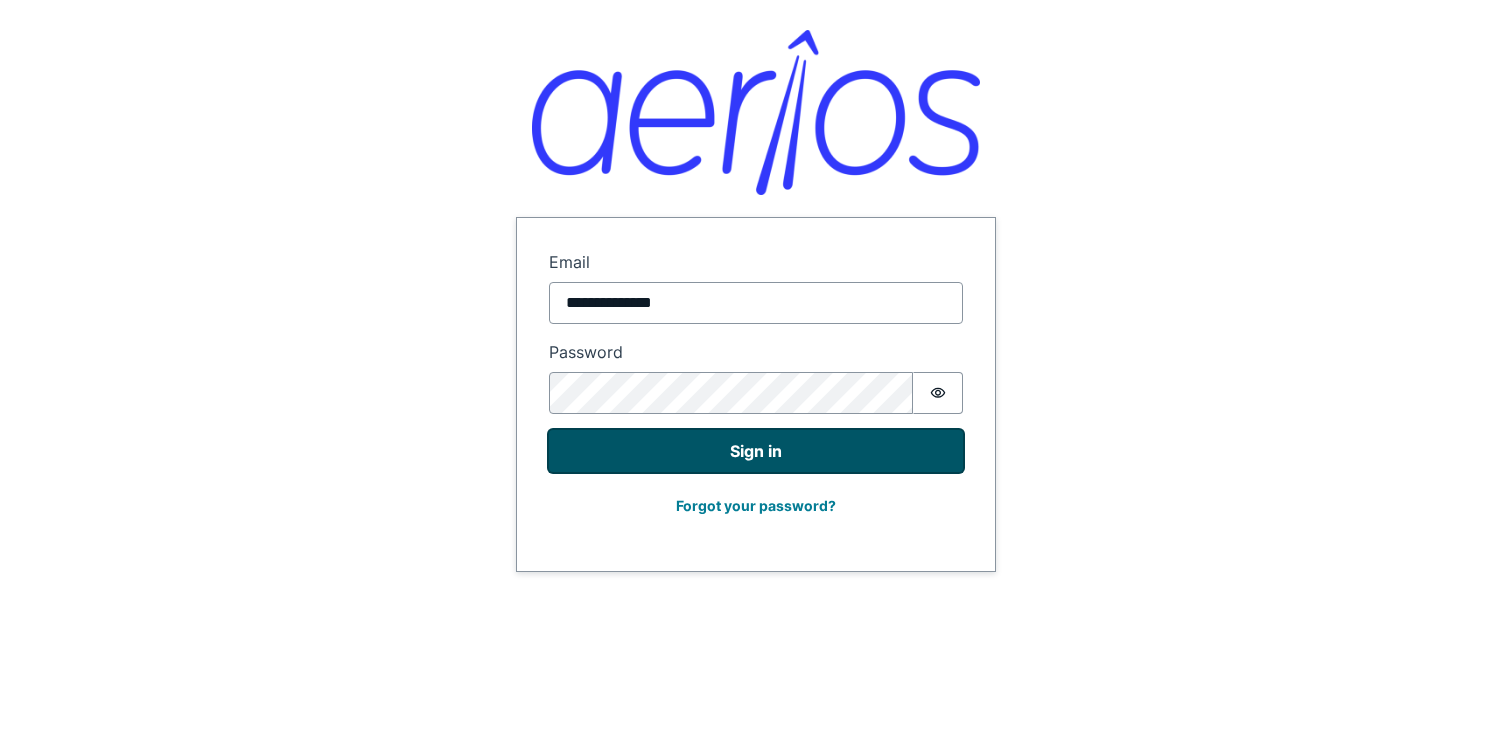 click on "Sign in" at bounding box center [756, 451] 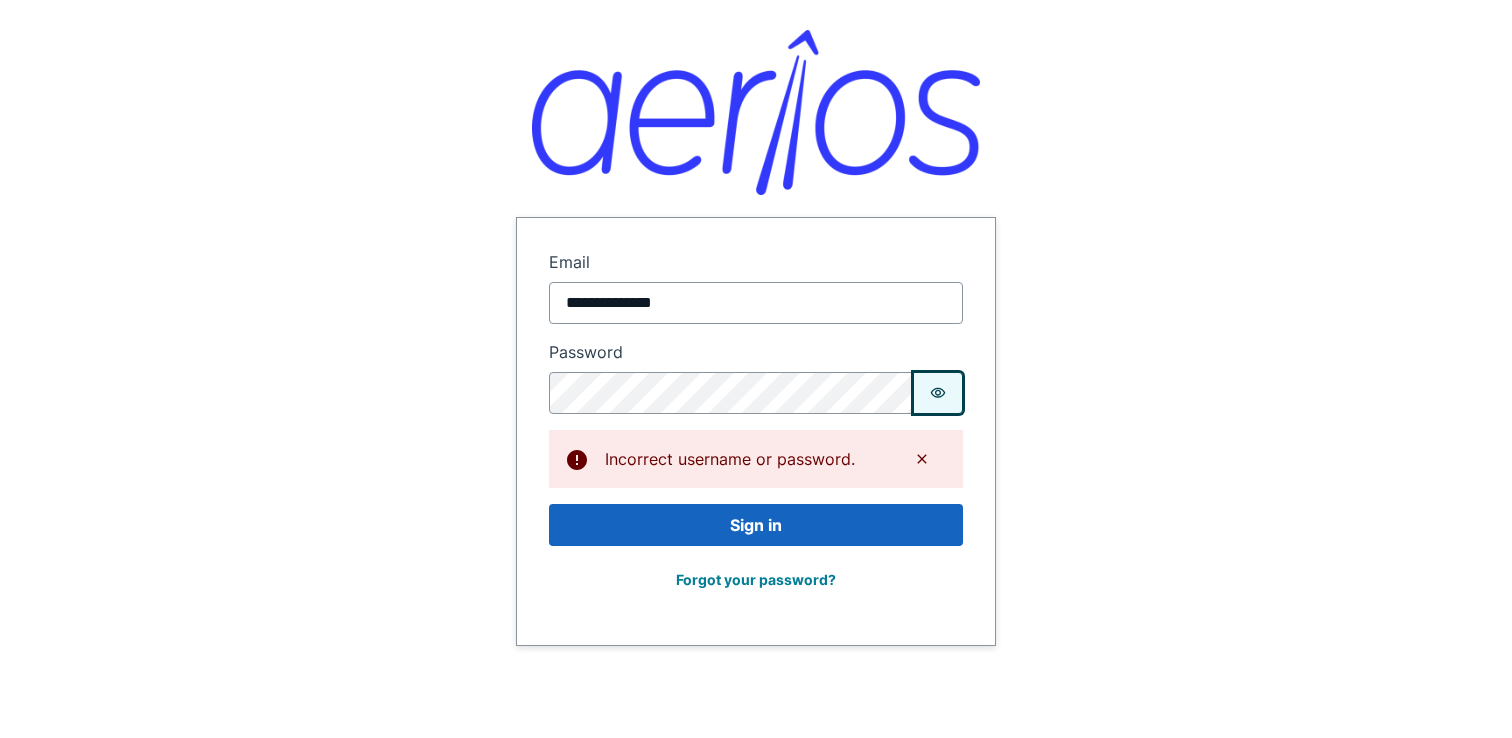 click on "Password is hidden" at bounding box center (938, 393) 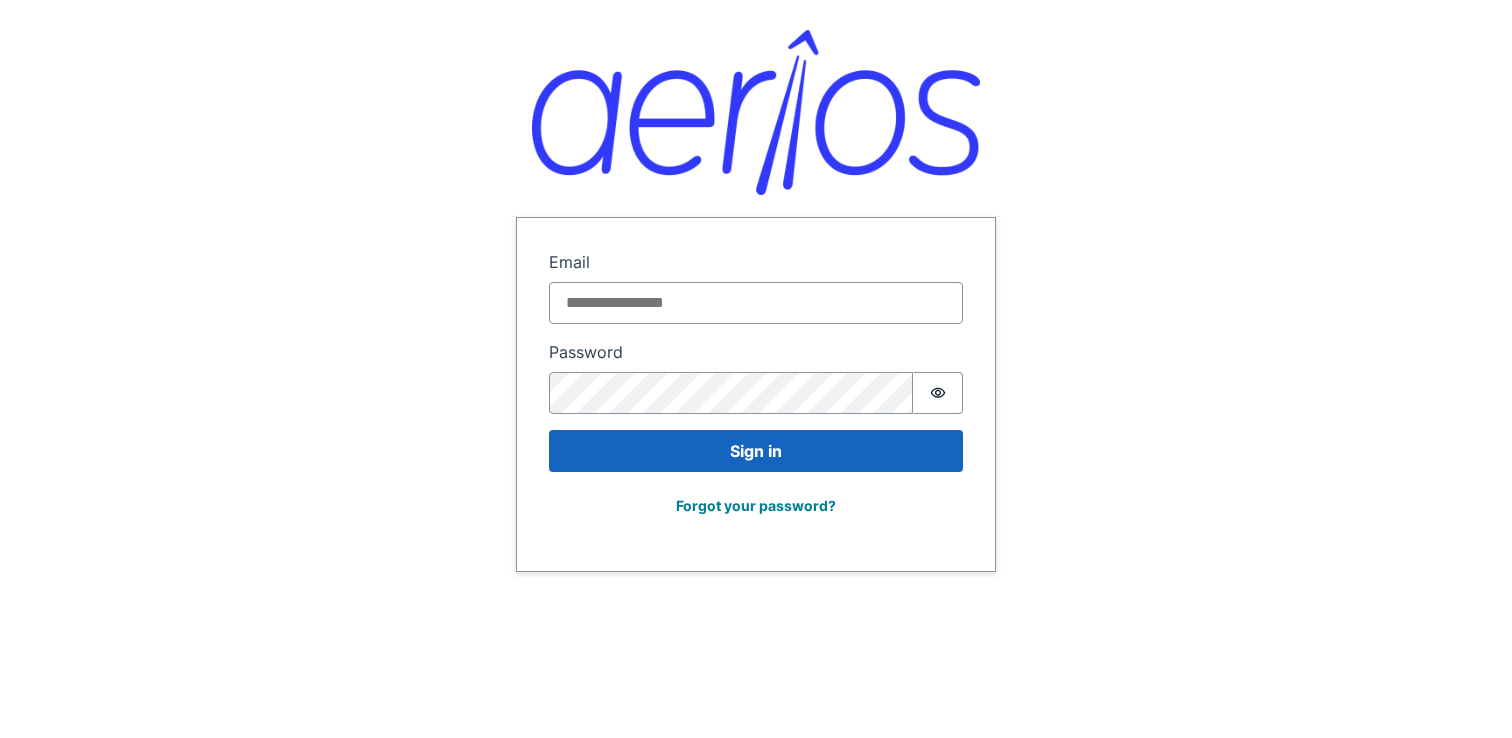 scroll, scrollTop: 0, scrollLeft: 0, axis: both 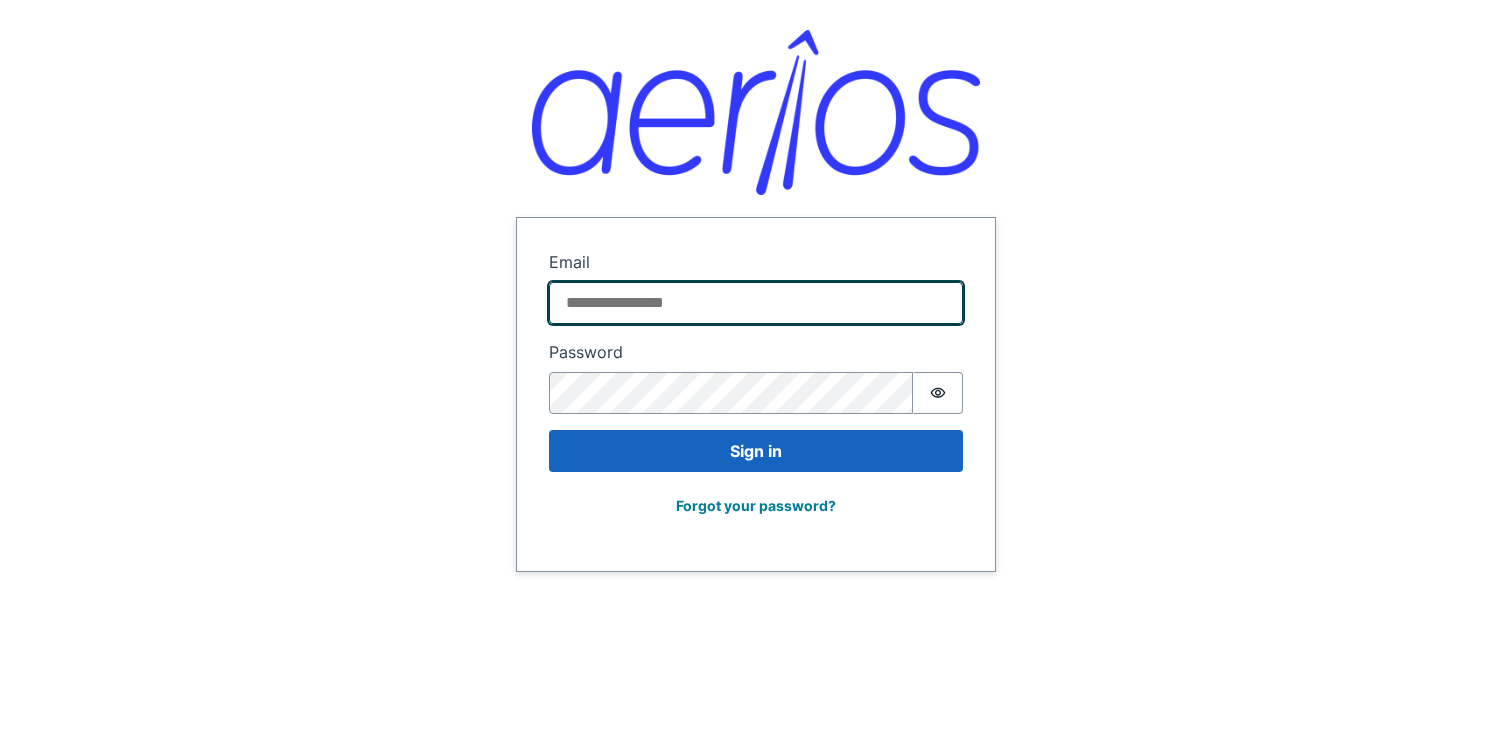 click on "Email" at bounding box center (756, 303) 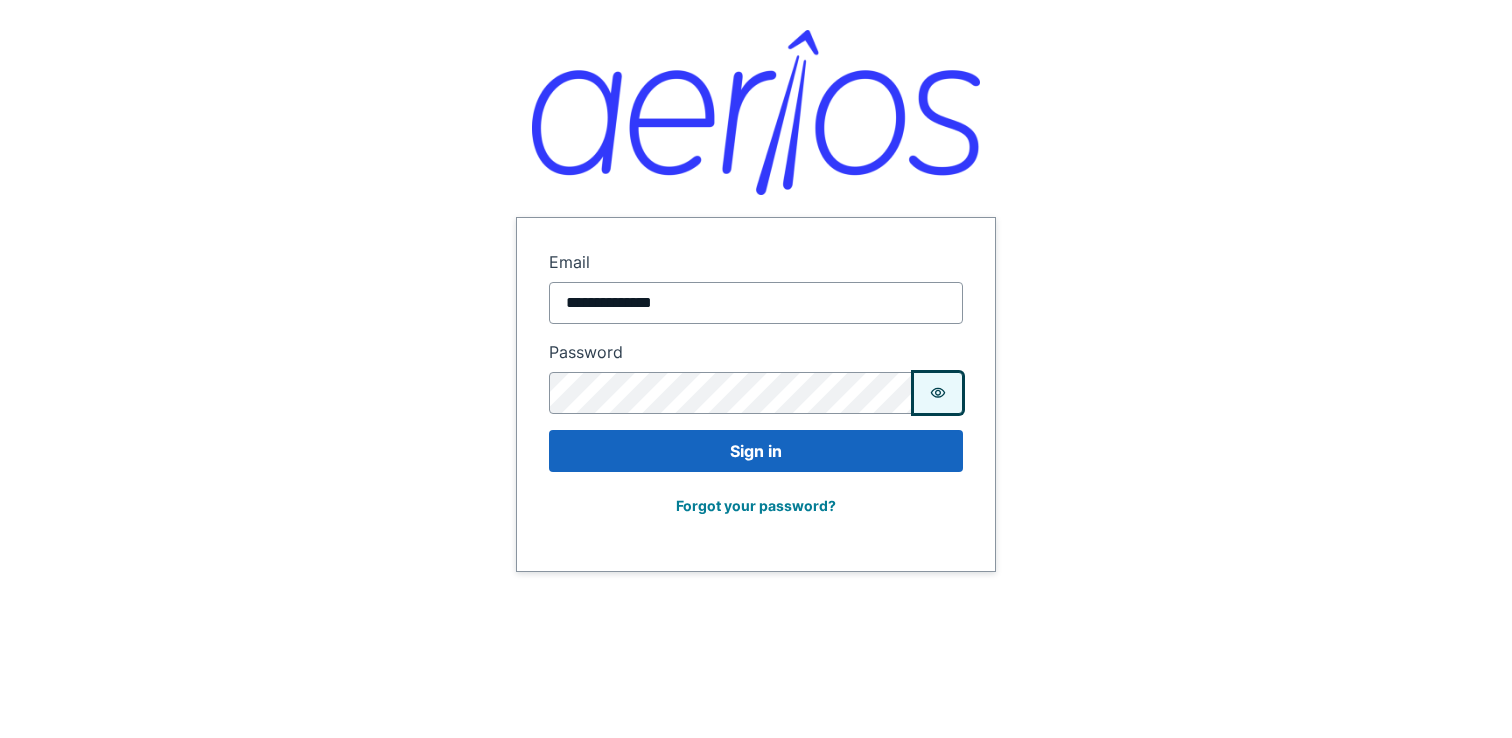 click on "Password is hidden" at bounding box center [938, 393] 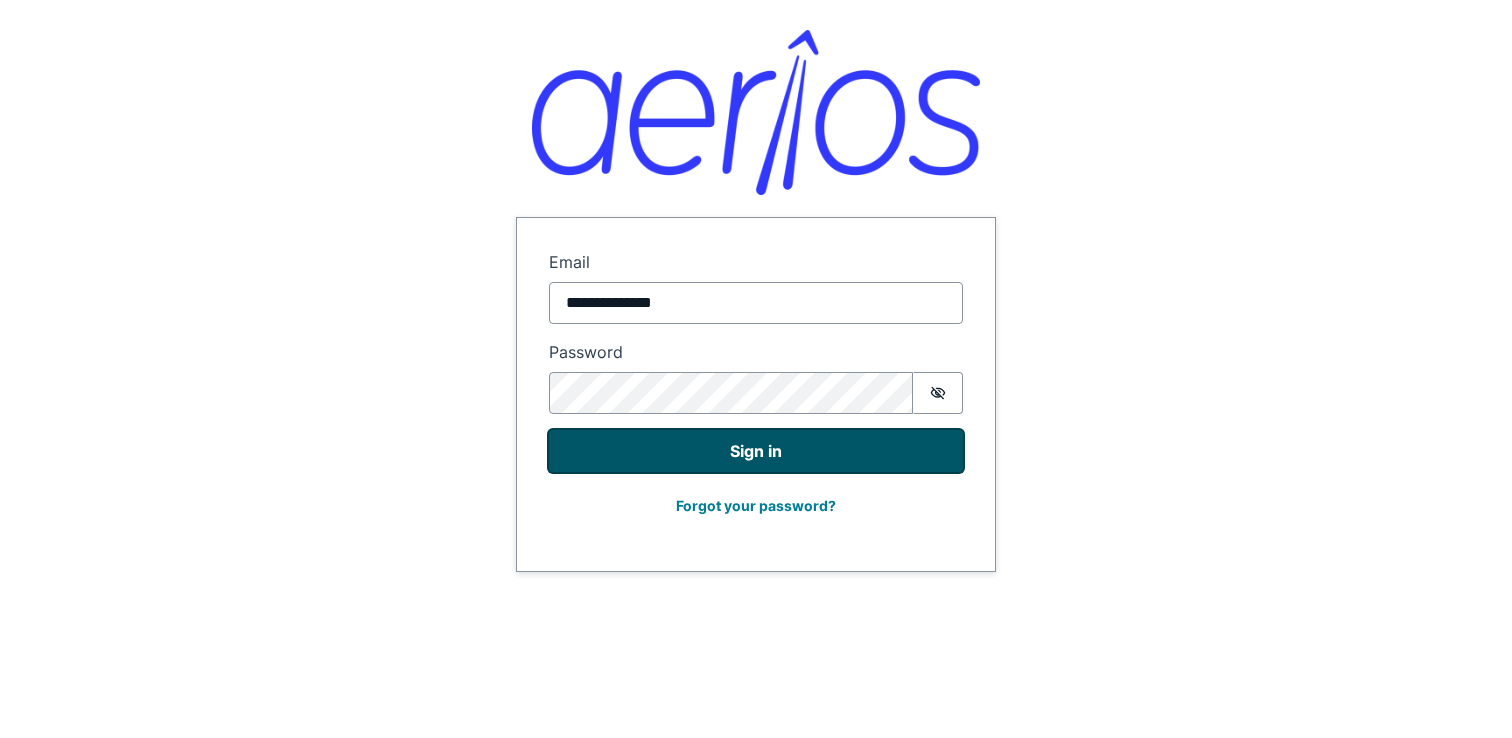 click on "Sign in" at bounding box center (756, 451) 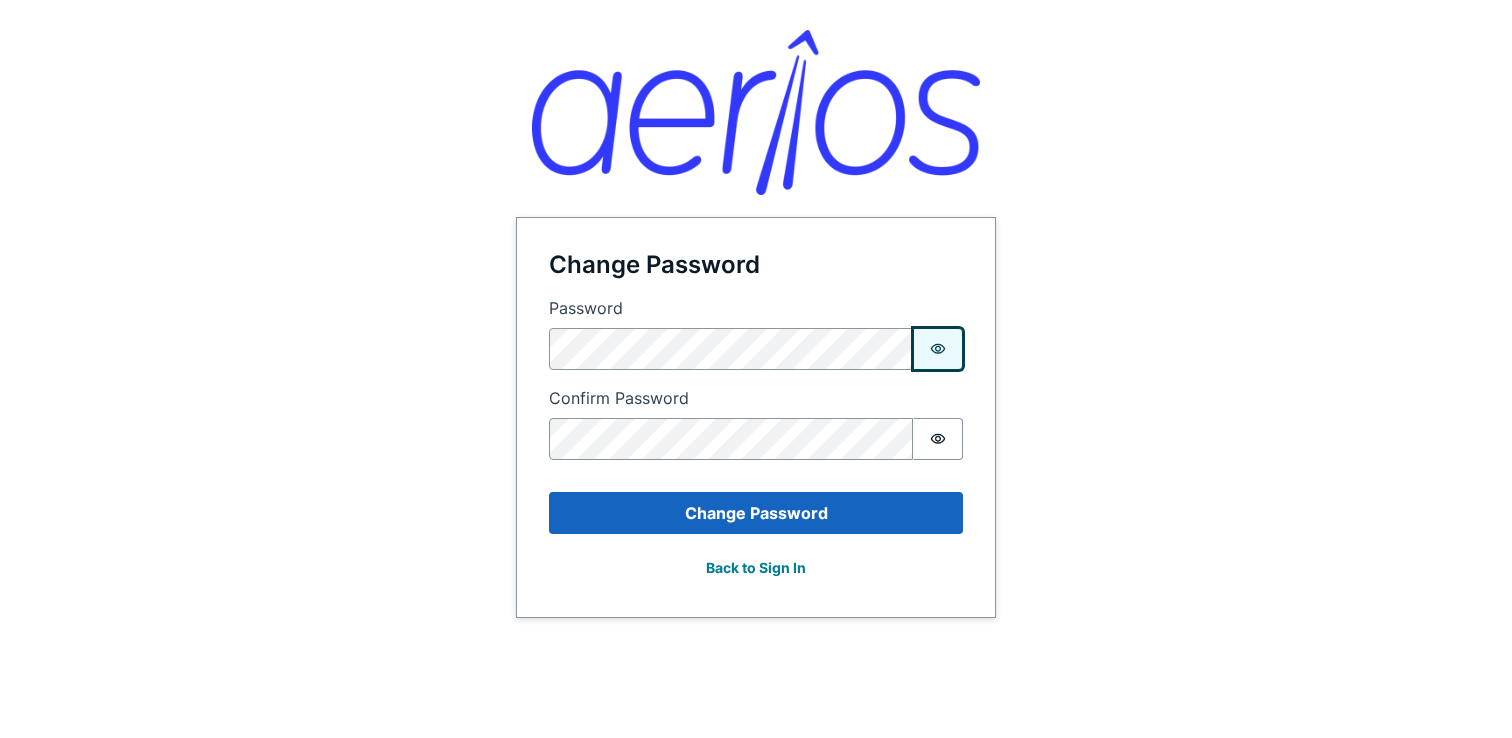type 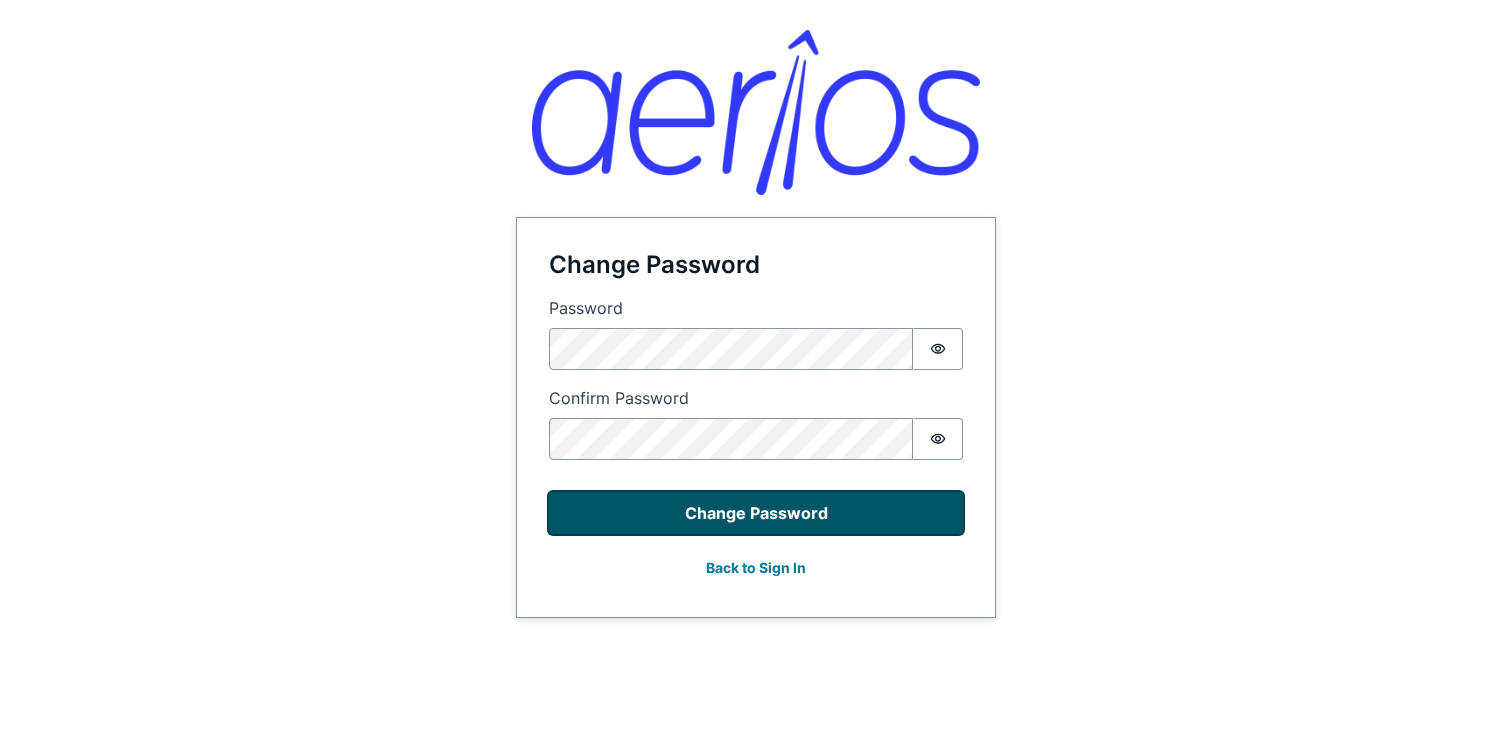 click on "Change Password" at bounding box center [756, 513] 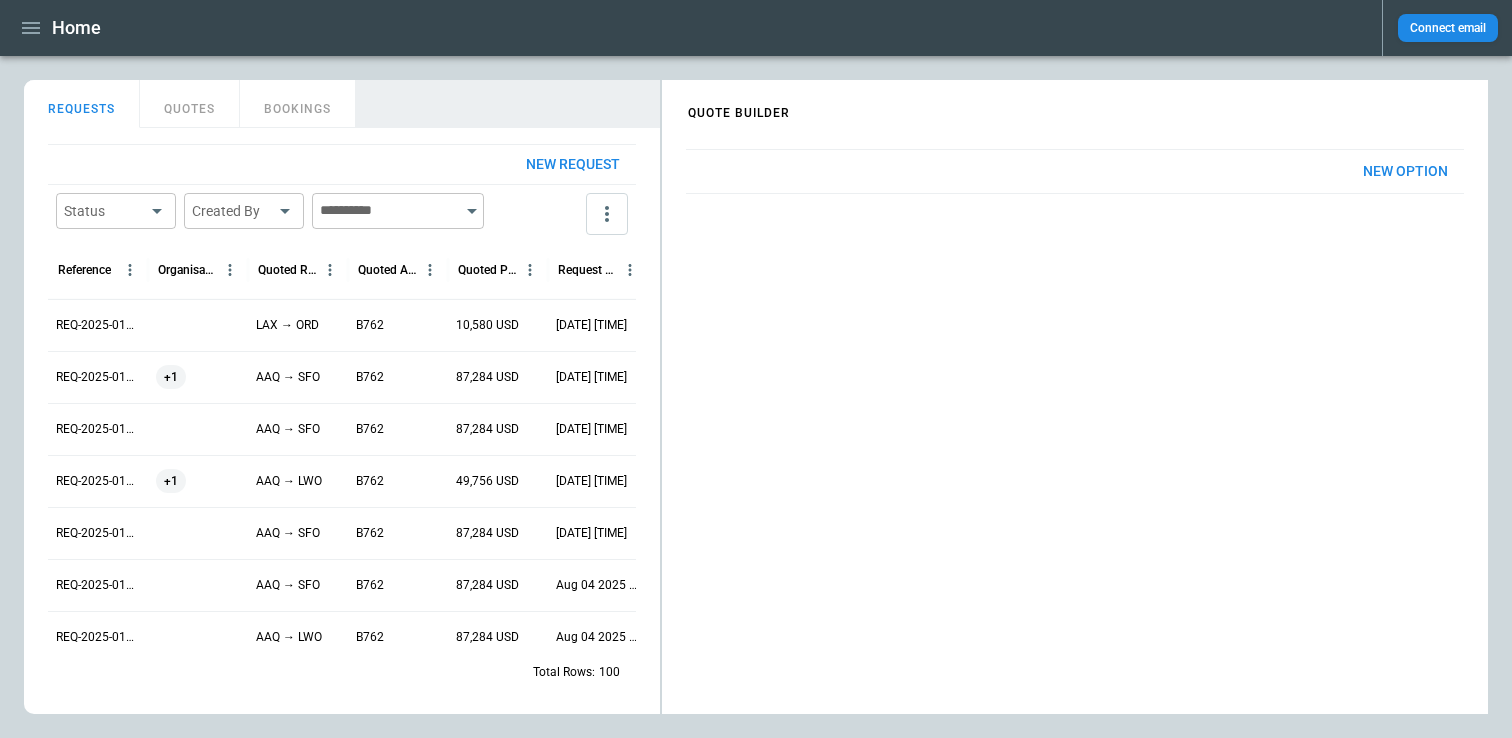 click on "REQ-2025-010717" at bounding box center [98, 325] 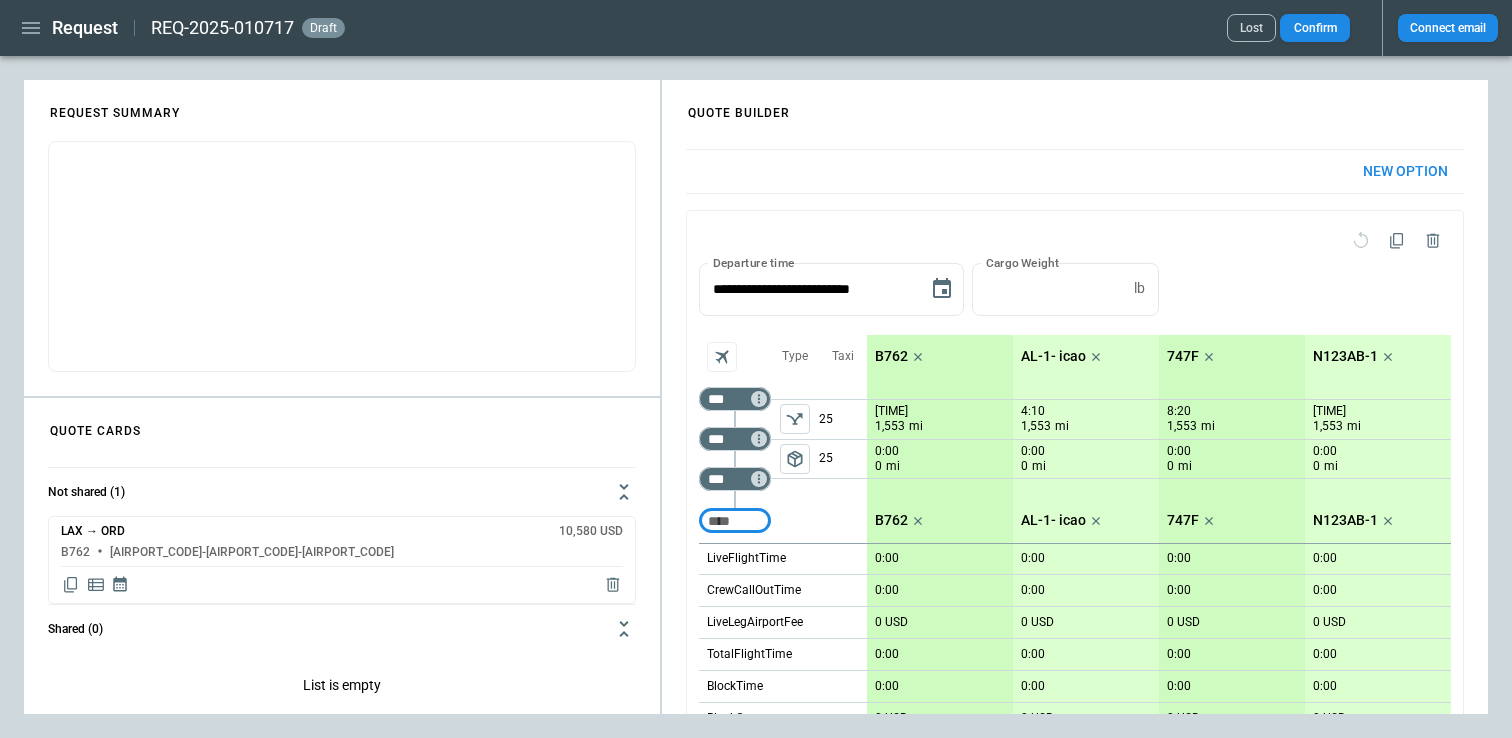 type on "**********" 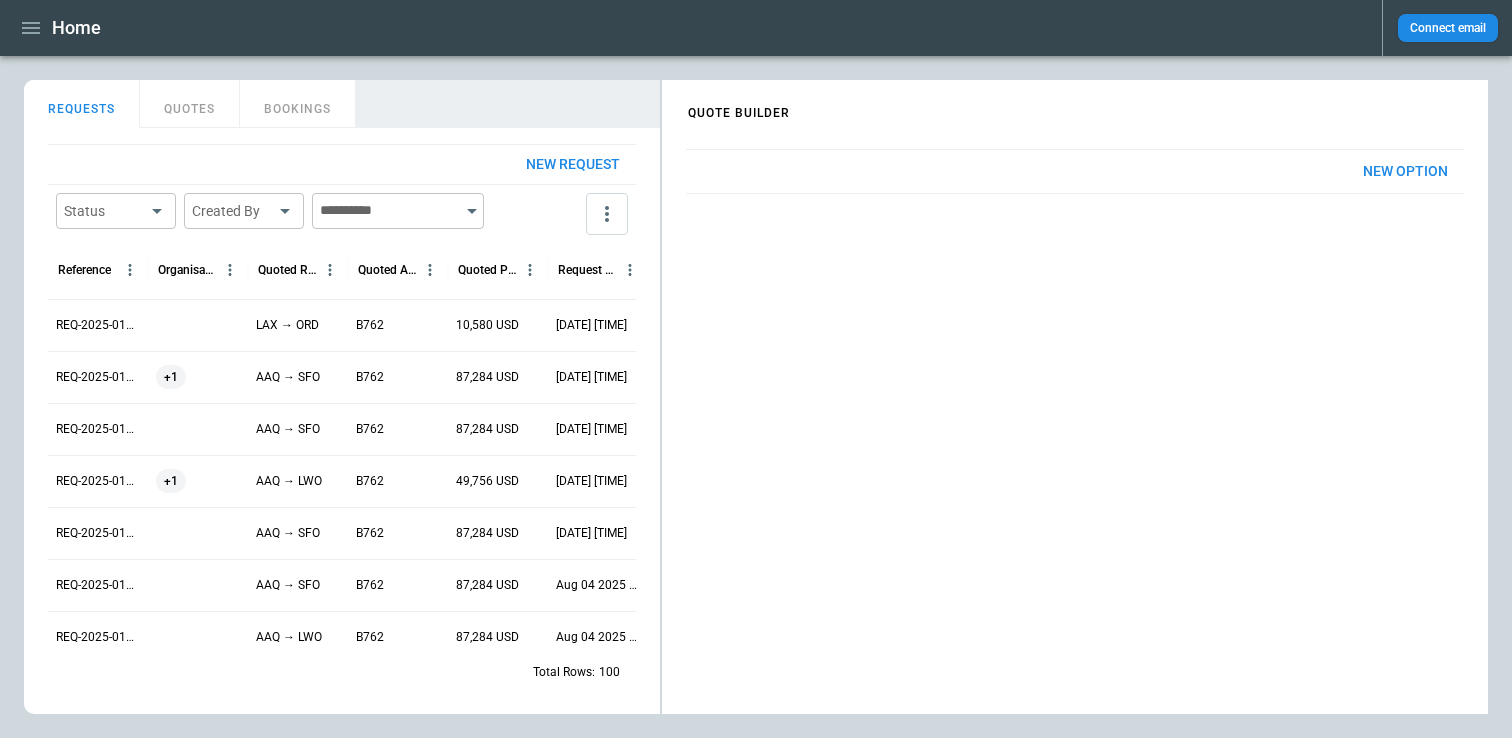 scroll, scrollTop: 1, scrollLeft: 92, axis: both 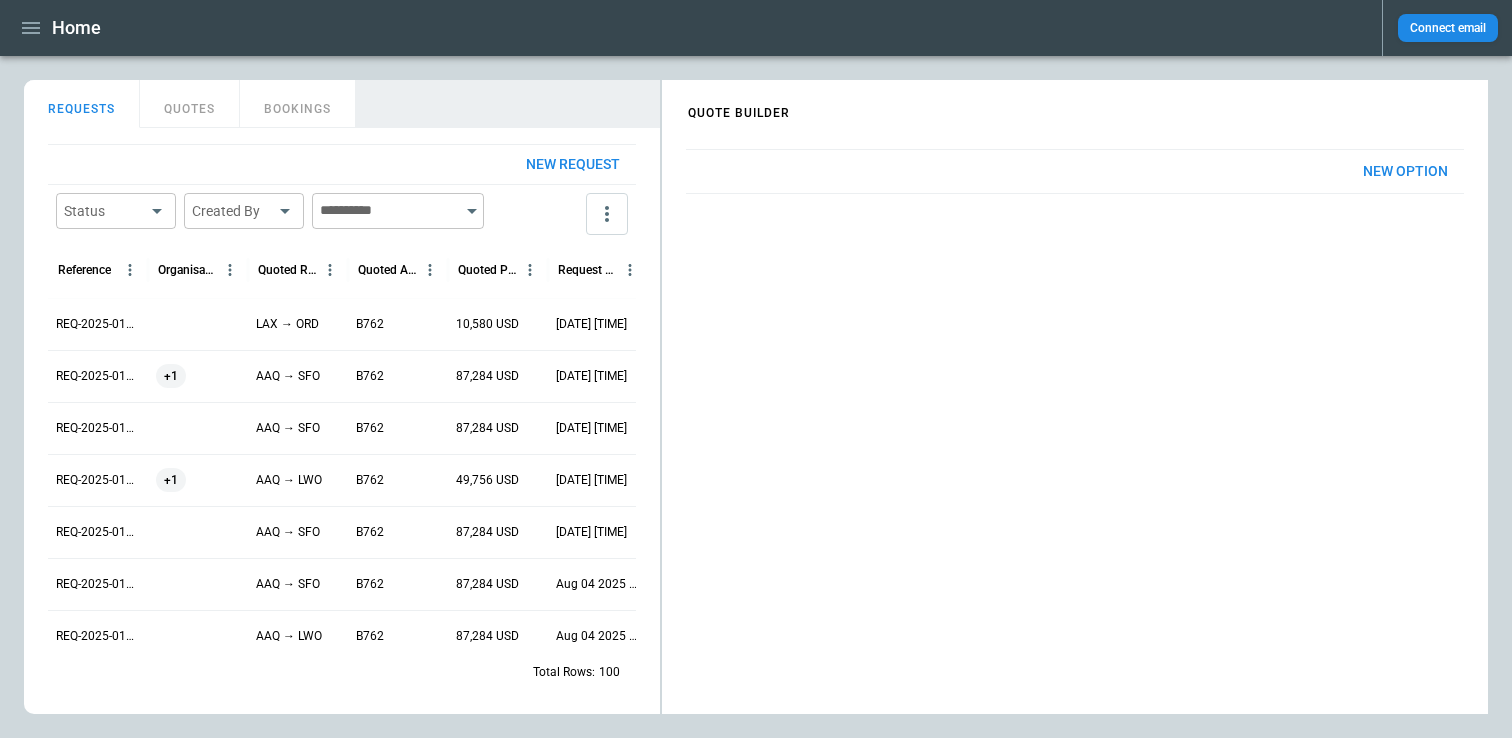 click 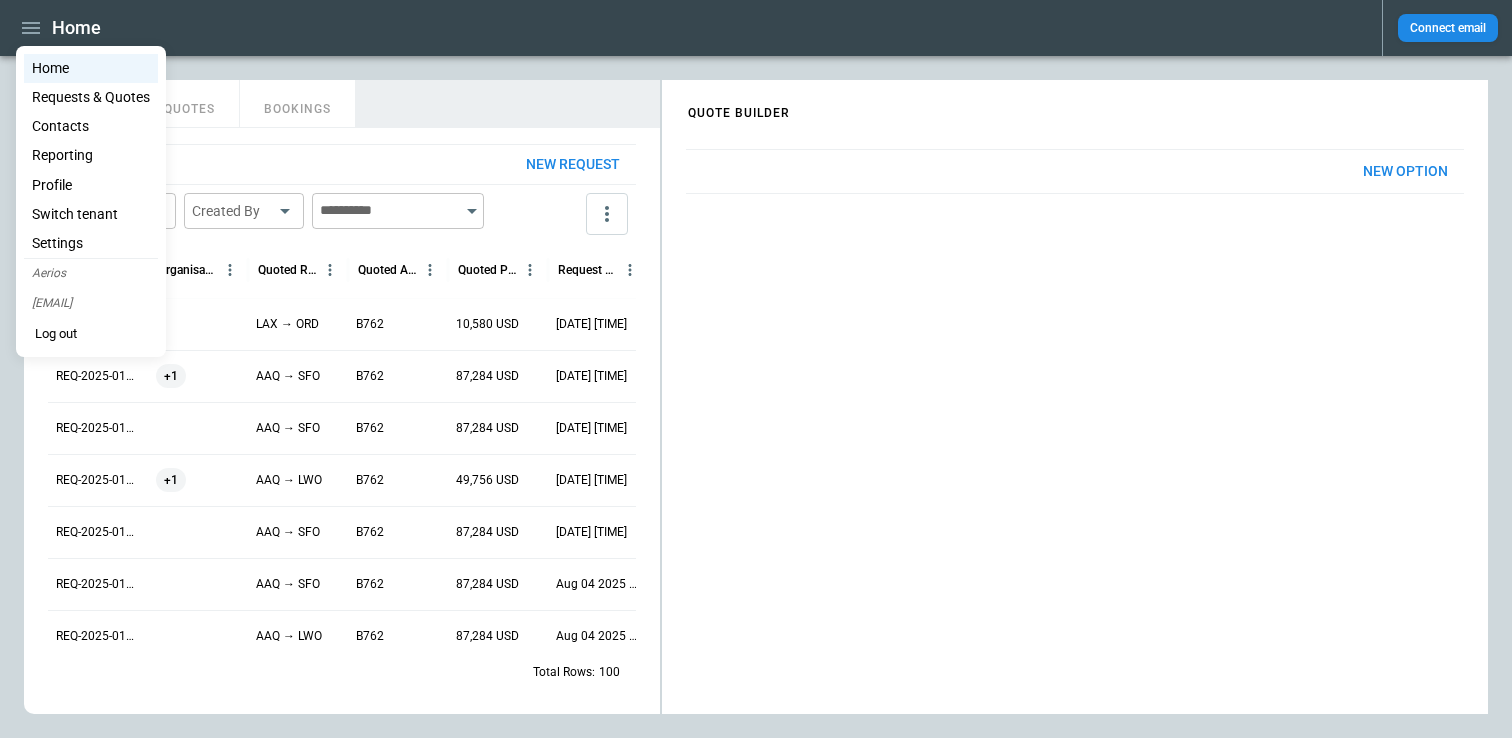 click on "Log out" at bounding box center [56, 334] 